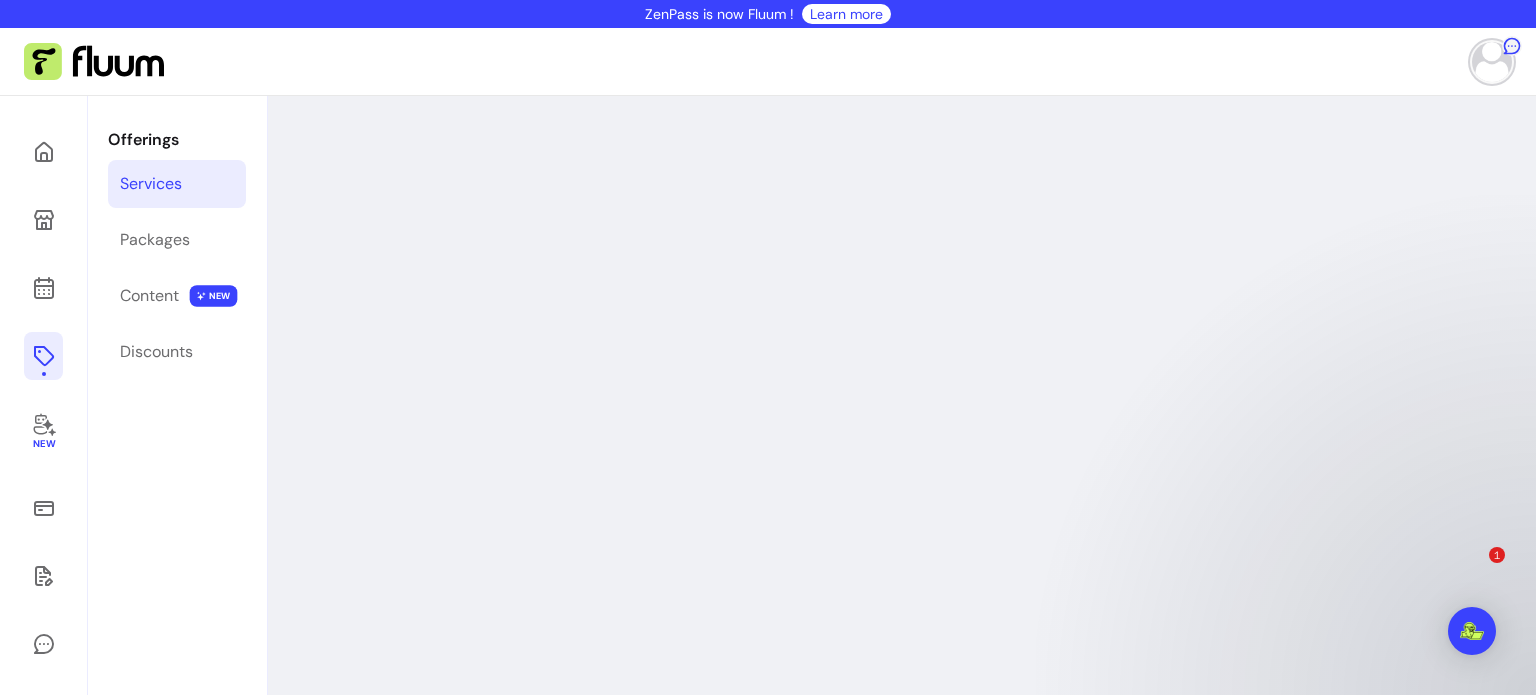 scroll, scrollTop: 0, scrollLeft: 0, axis: both 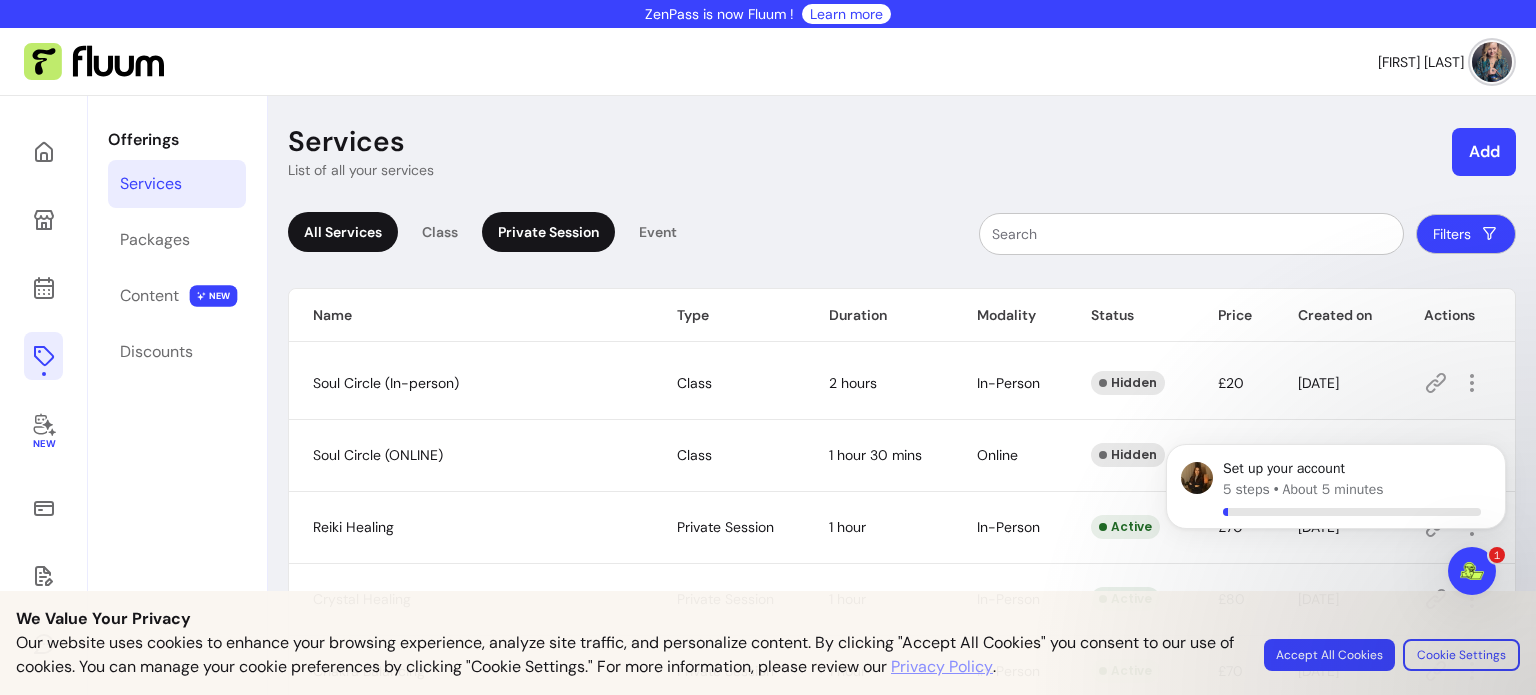 click on "Private Session" at bounding box center [548, 232] 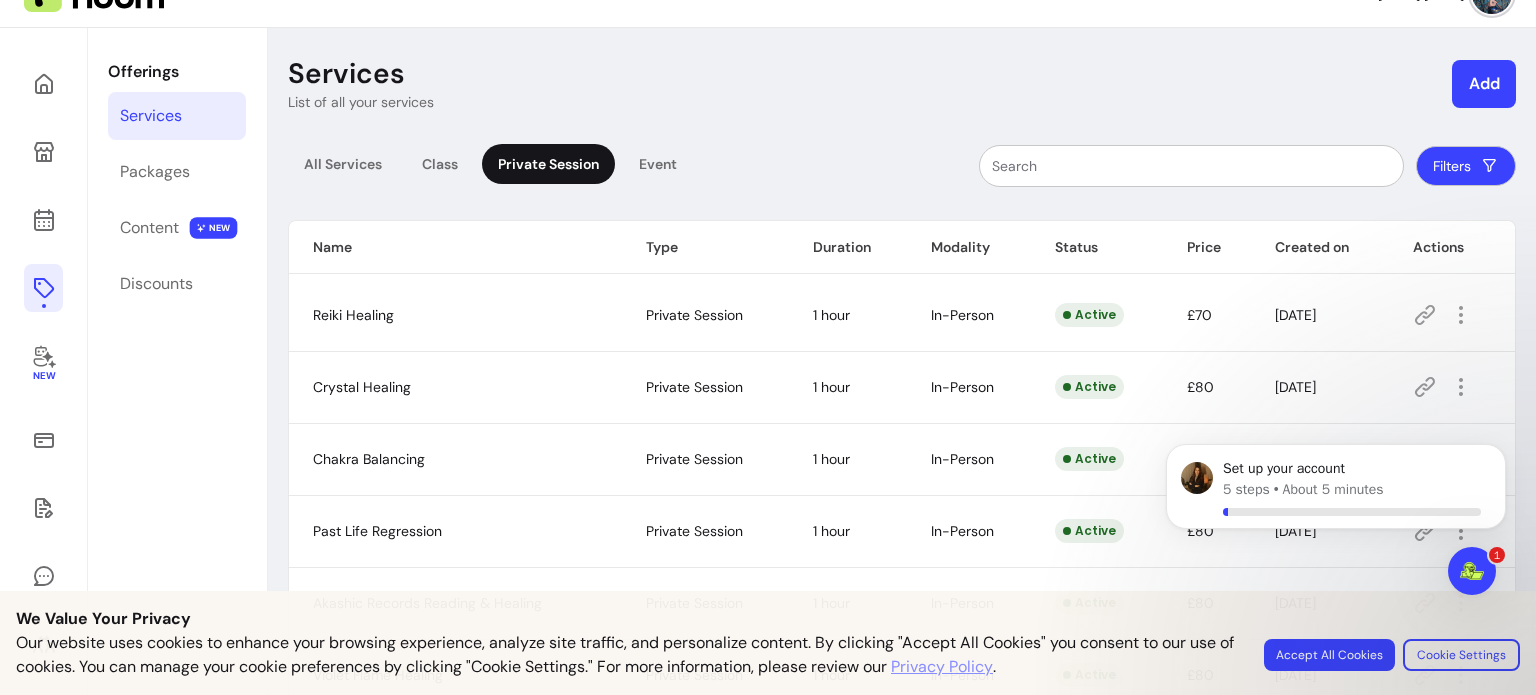 scroll, scrollTop: 0, scrollLeft: 0, axis: both 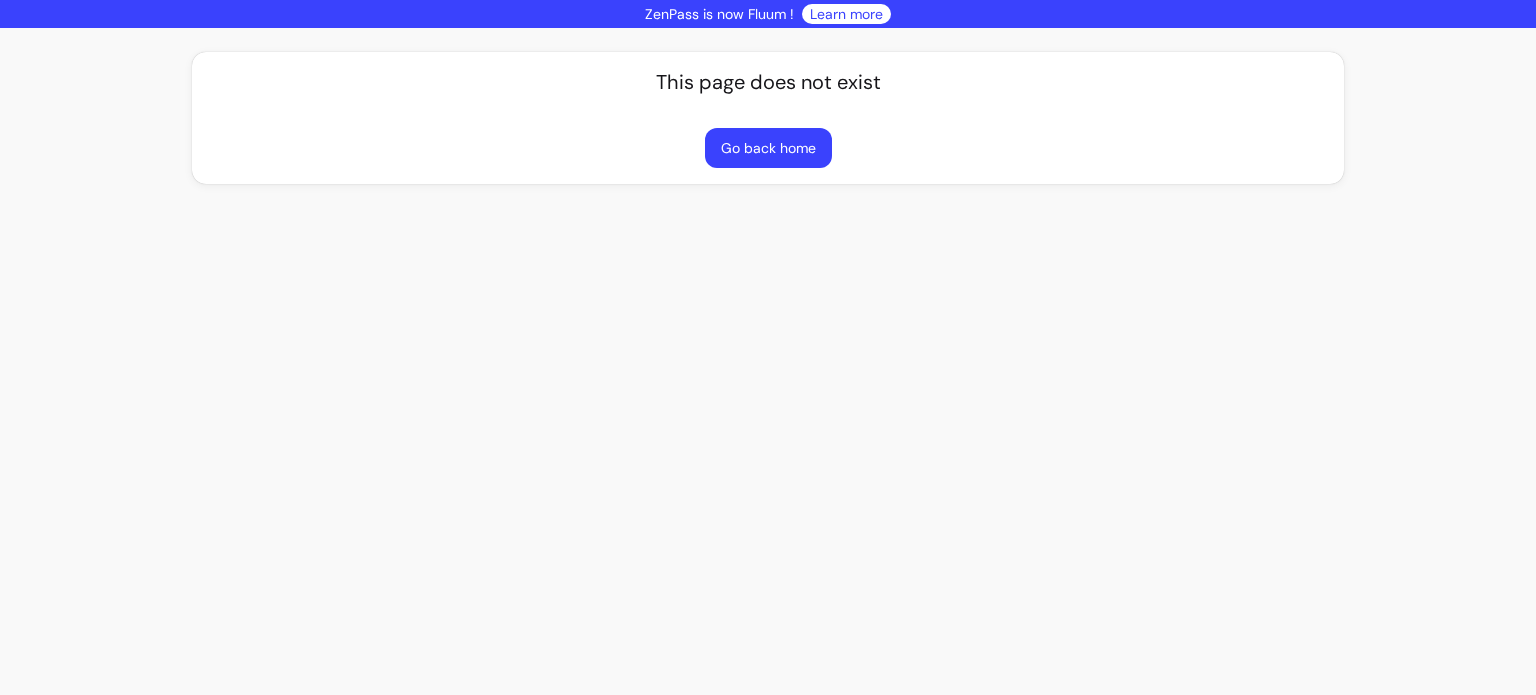 click on "Go back home" at bounding box center (768, 148) 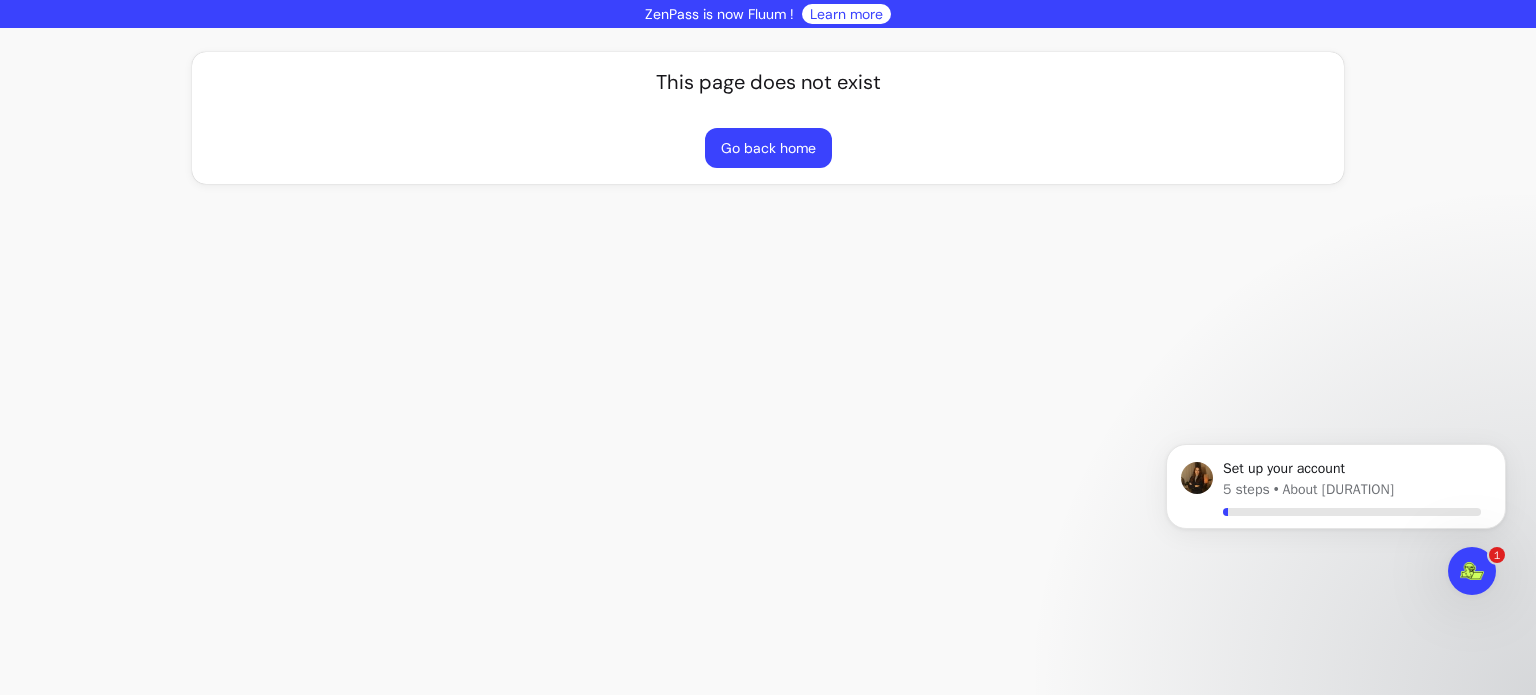 scroll, scrollTop: 0, scrollLeft: 0, axis: both 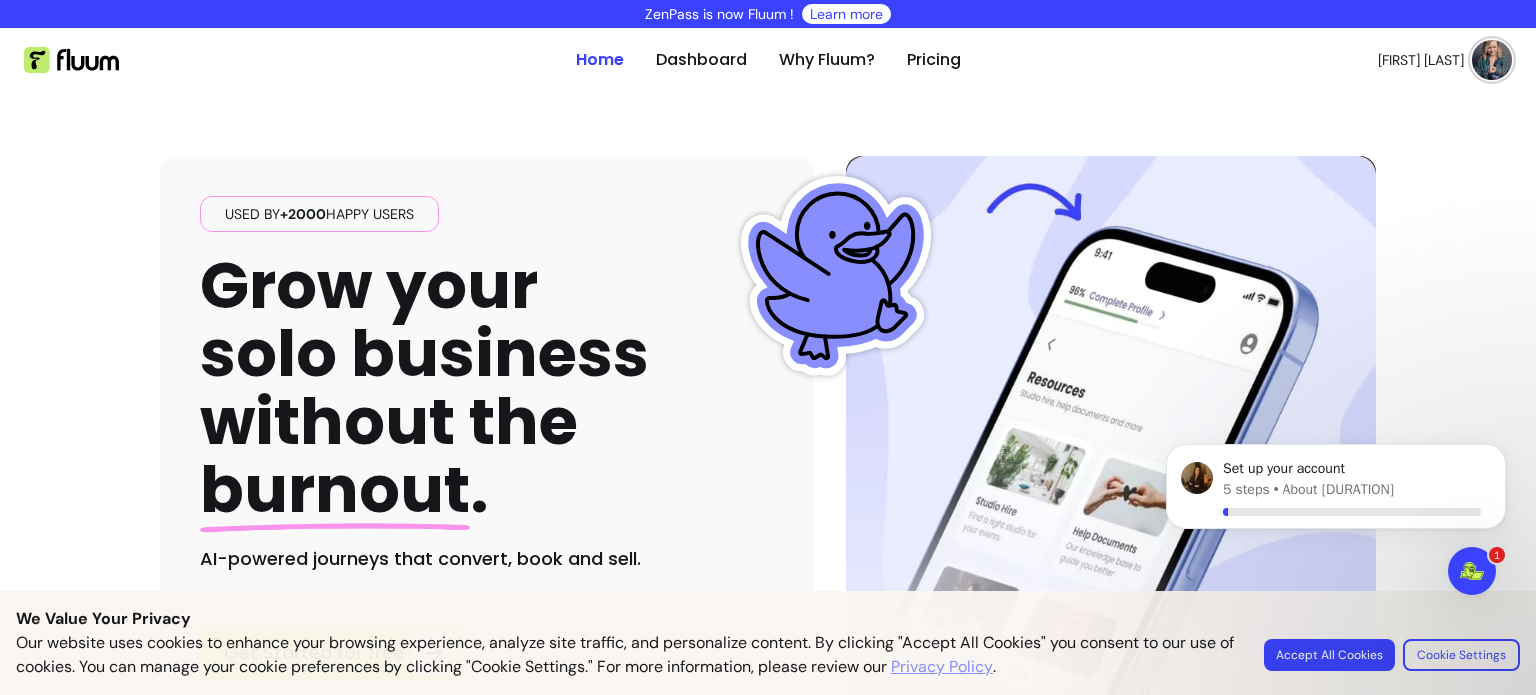 click at bounding box center (292, 60) 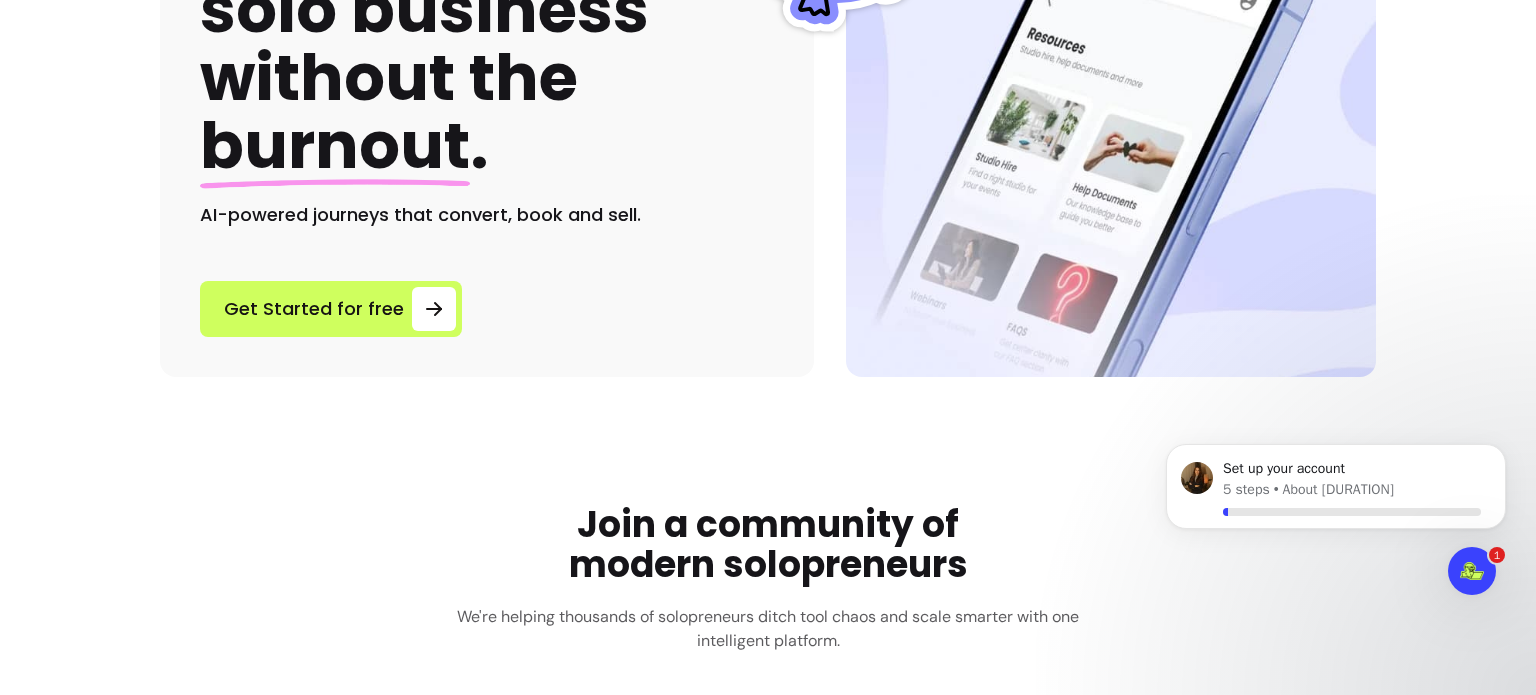 scroll, scrollTop: 0, scrollLeft: 0, axis: both 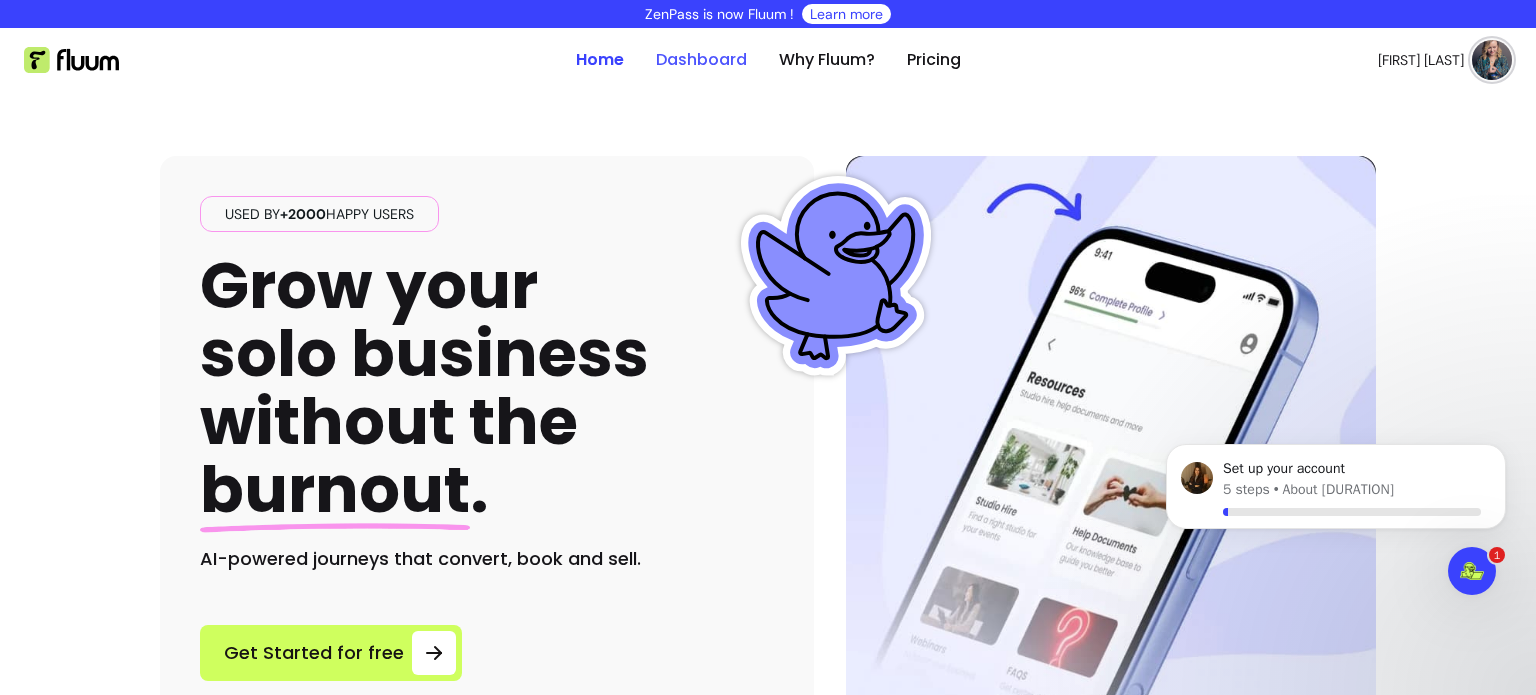 click on "Dashboard" at bounding box center [701, 60] 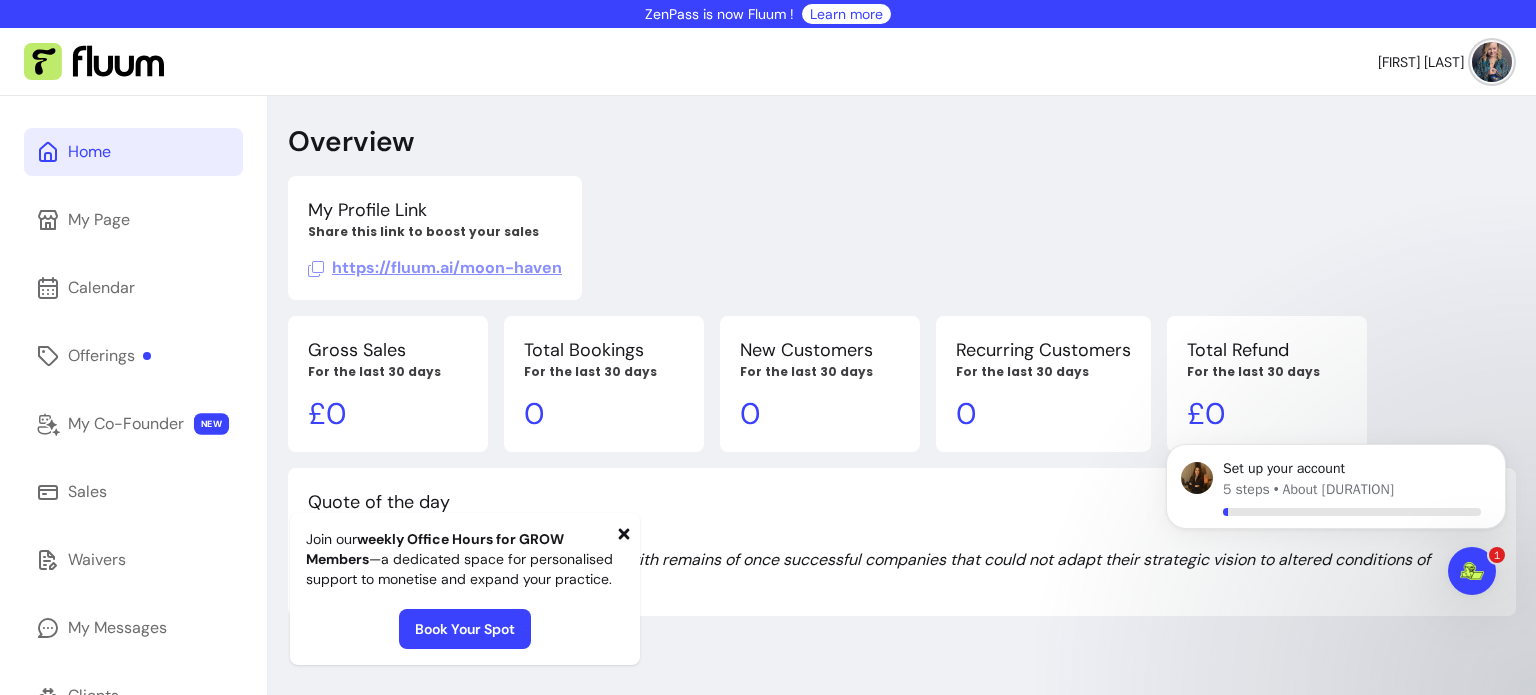 scroll, scrollTop: 260, scrollLeft: 0, axis: vertical 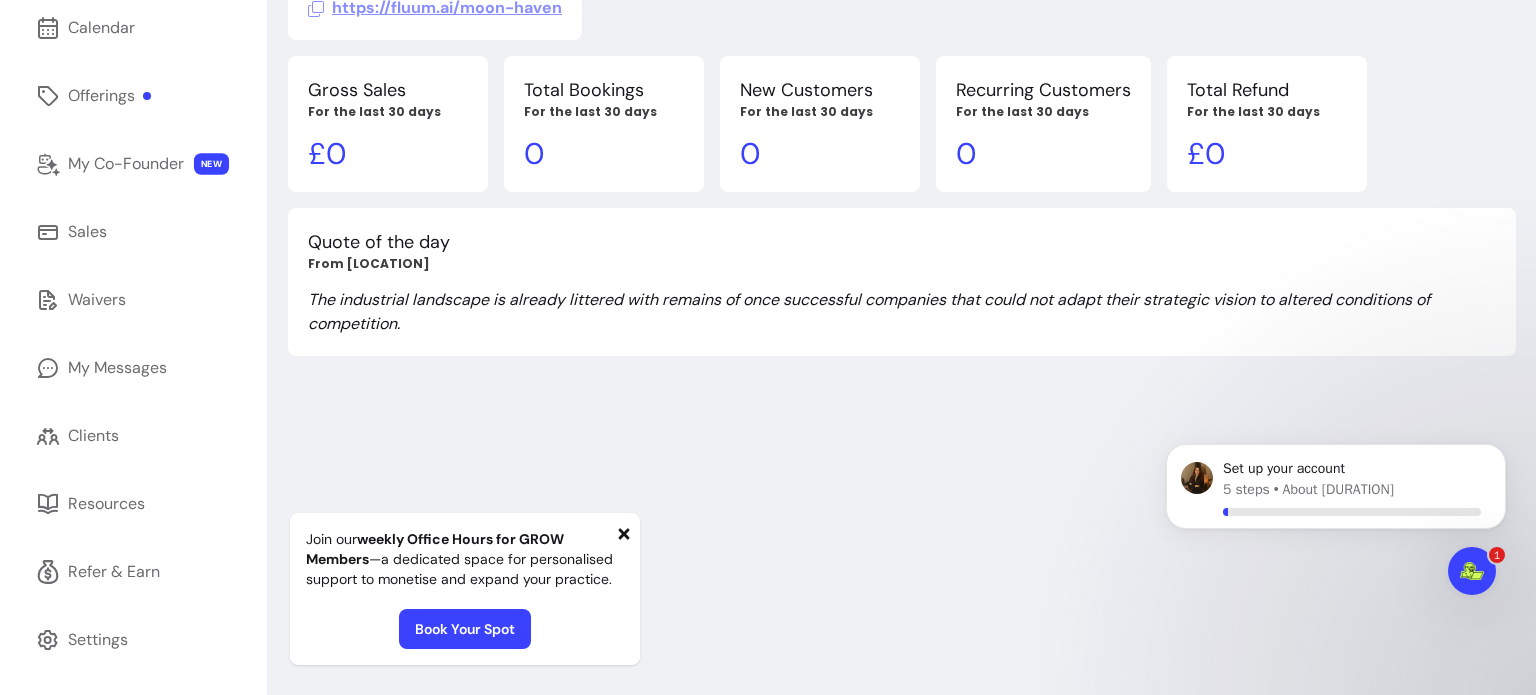 click 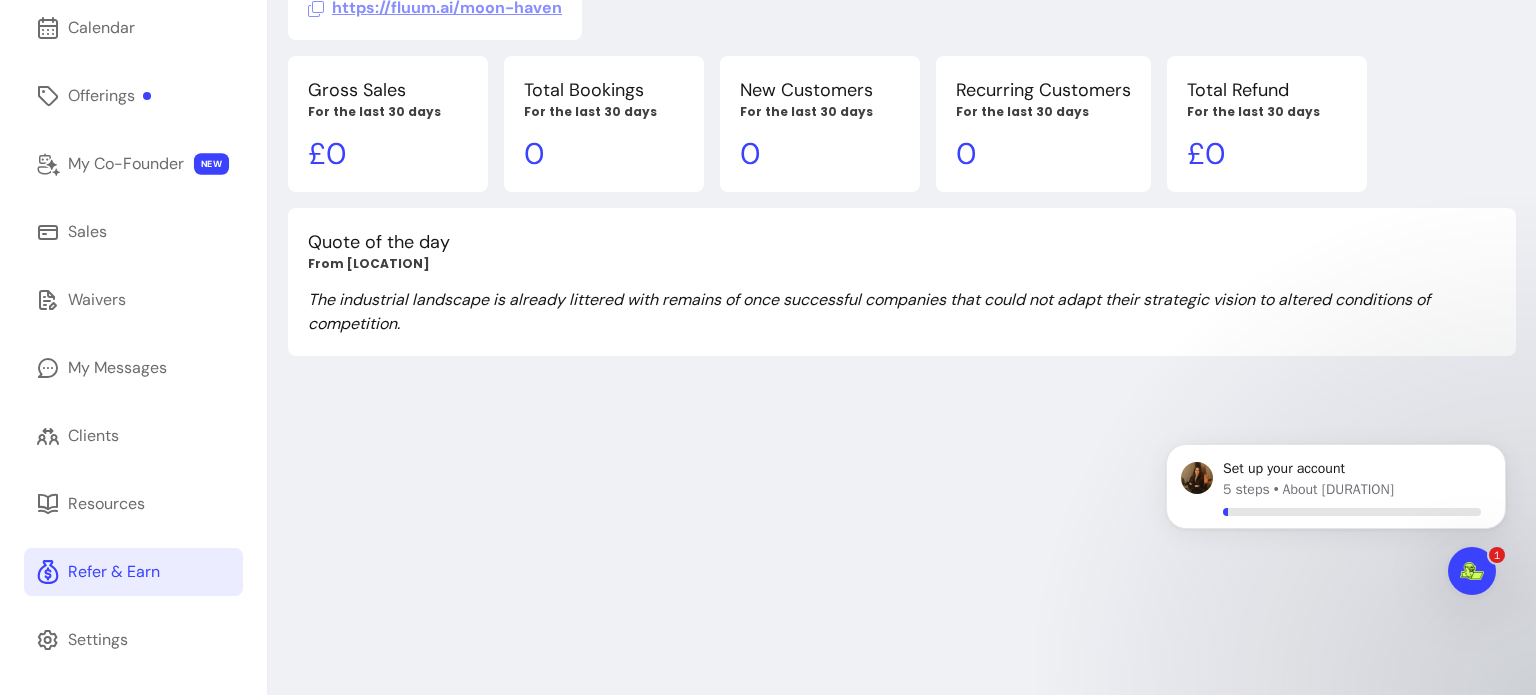 click on "Refer & Earn" at bounding box center (114, 572) 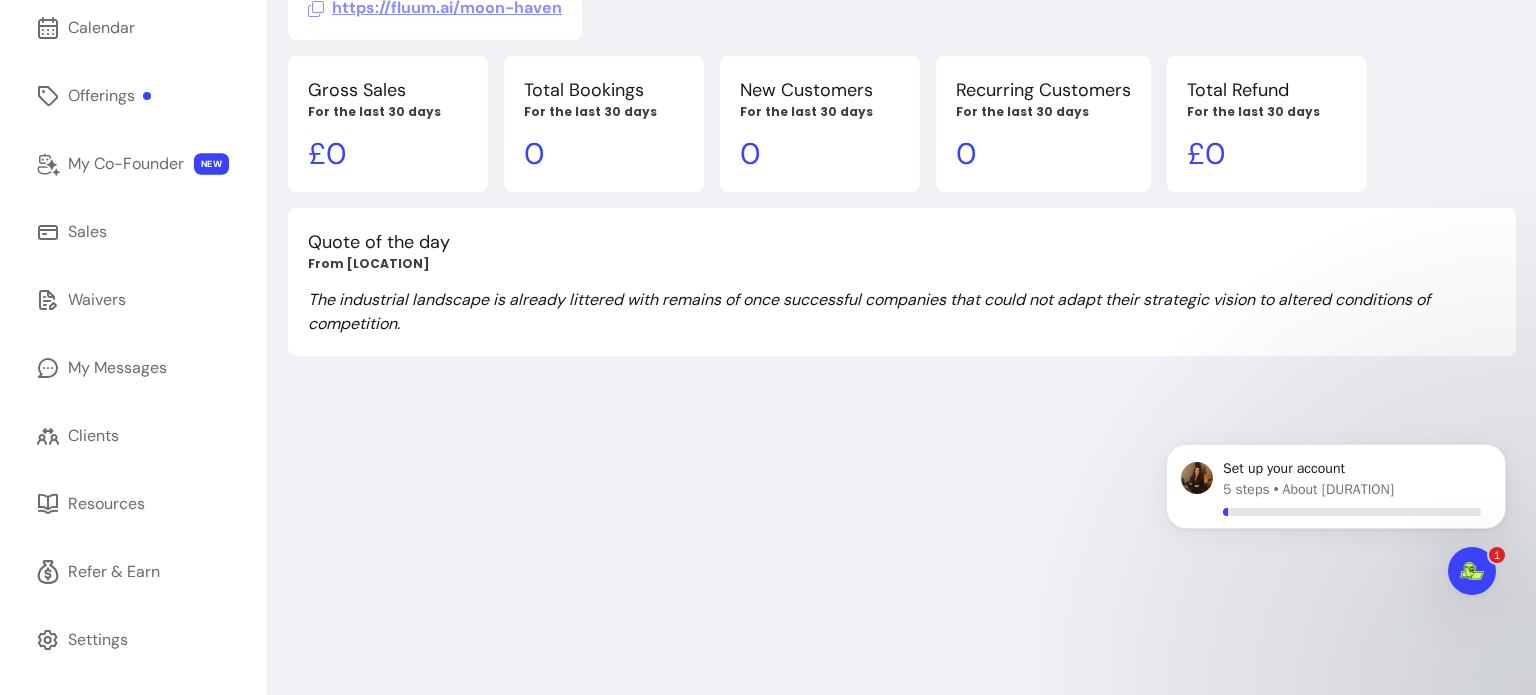 scroll, scrollTop: 0, scrollLeft: 0, axis: both 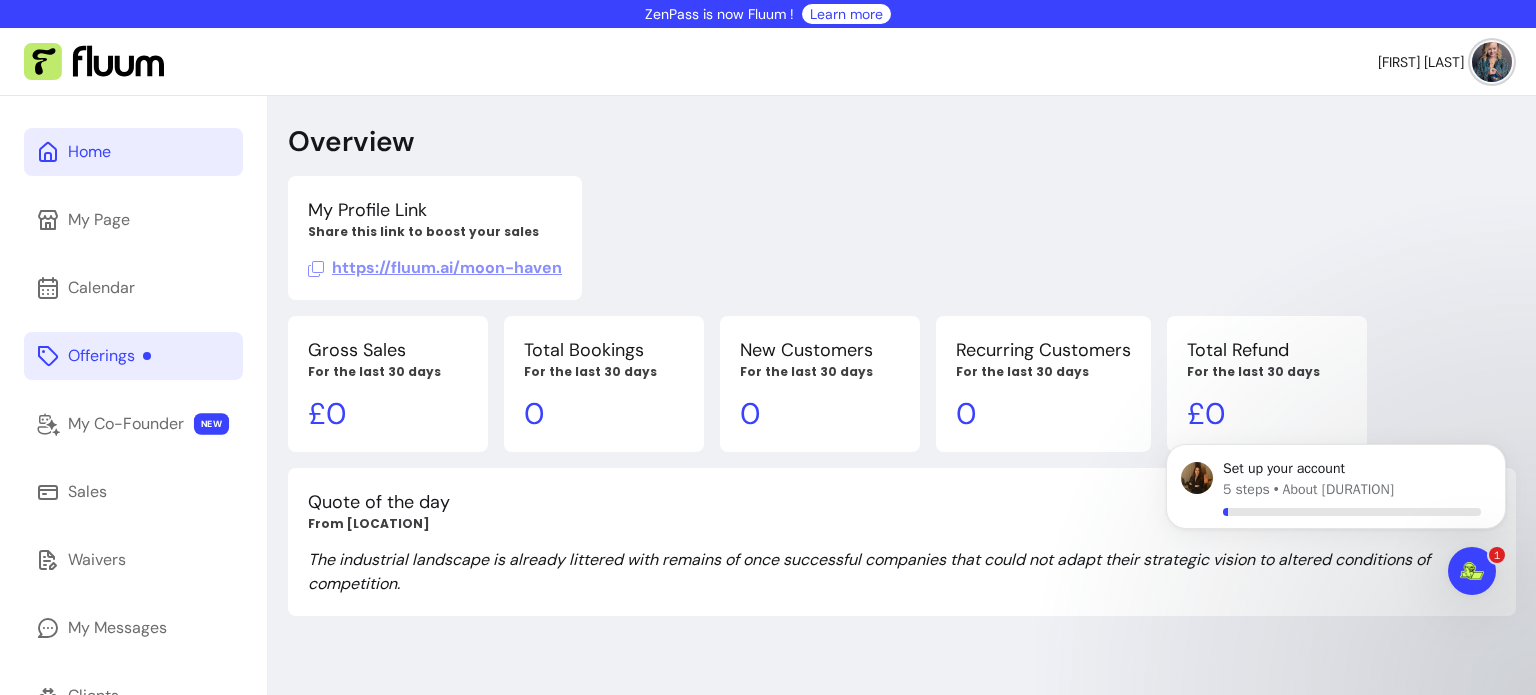 click on "Offerings" at bounding box center [109, 356] 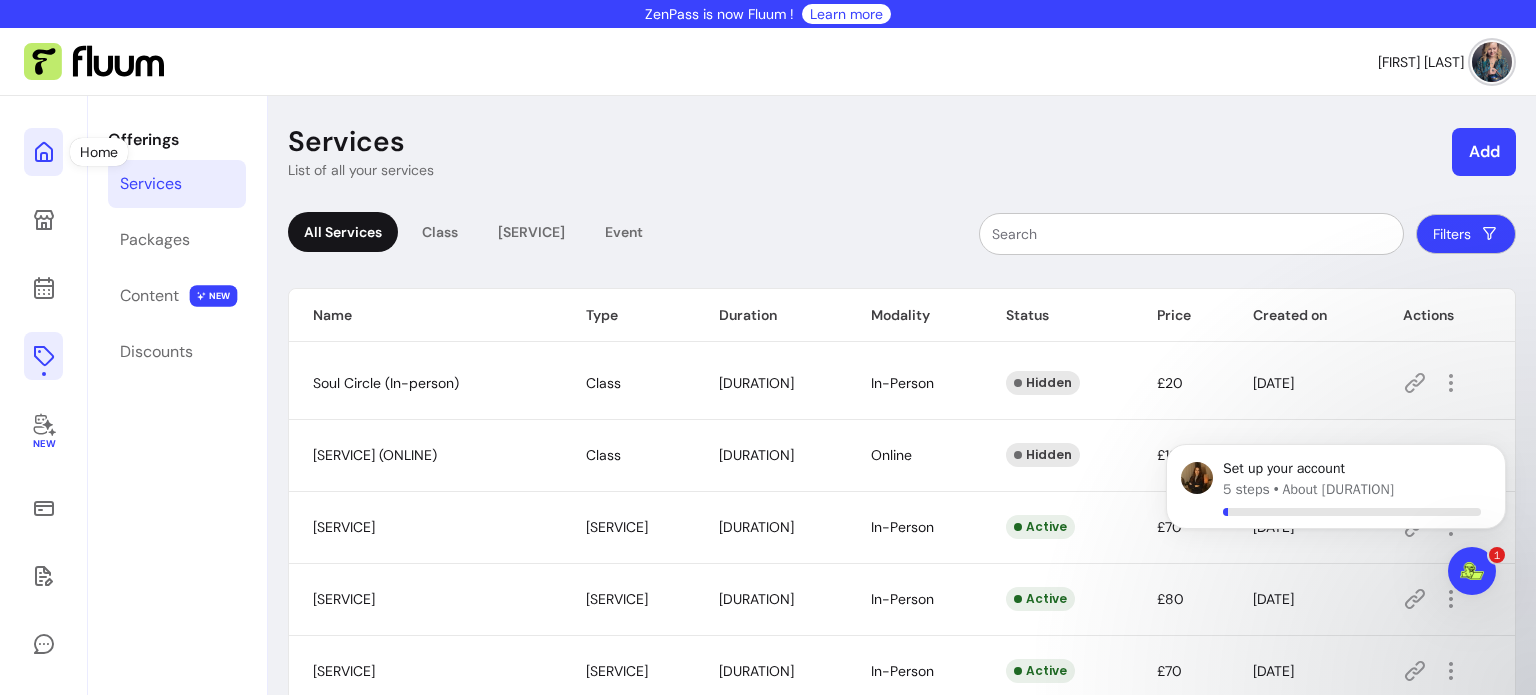 click at bounding box center [43, 152] 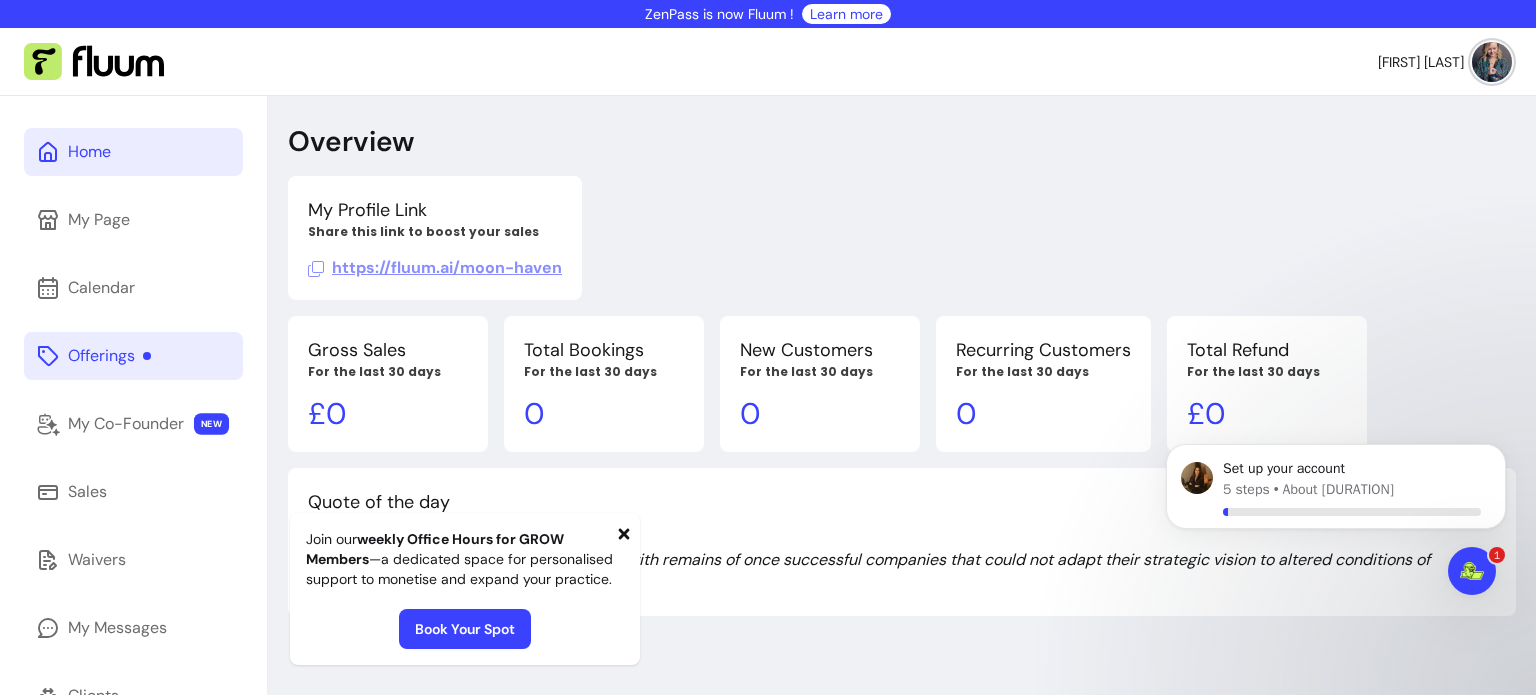click on "https://fluum.ai/moon-haven" at bounding box center (435, 267) 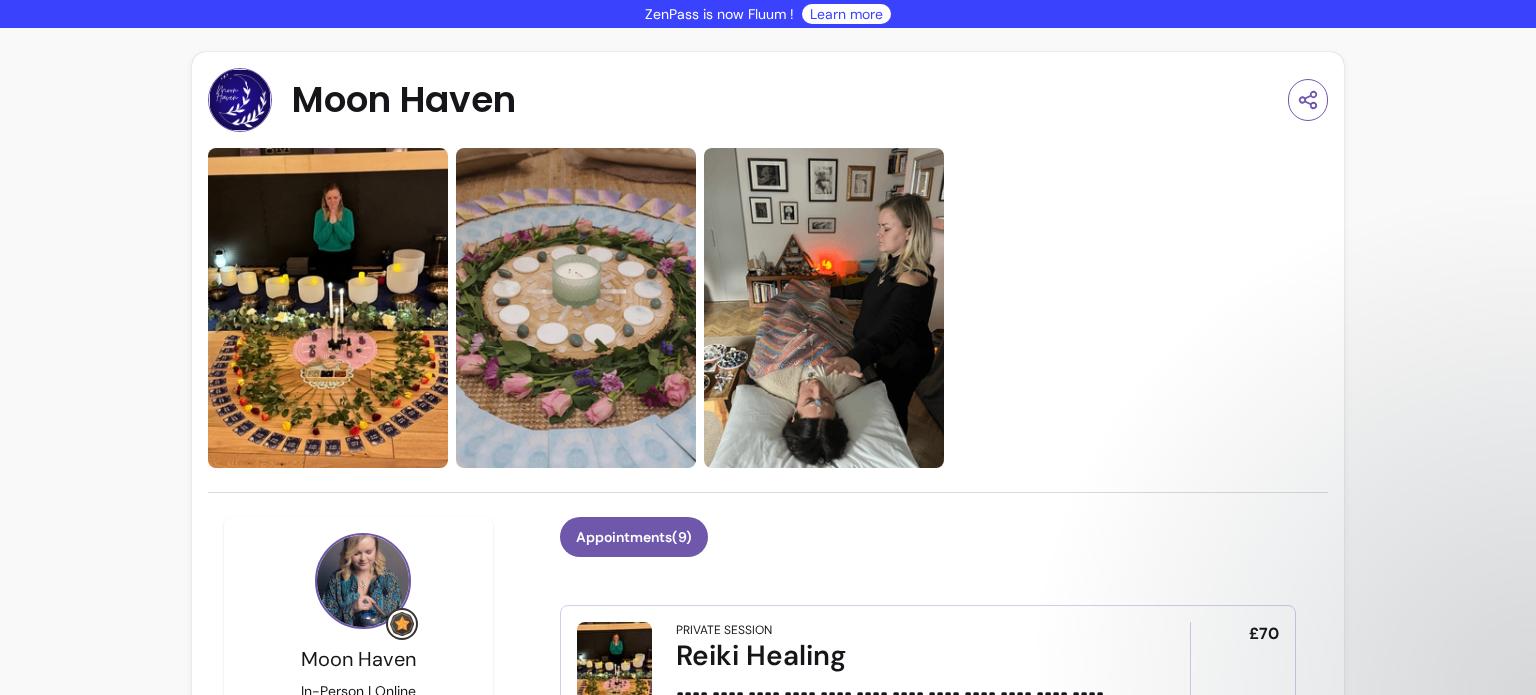scroll, scrollTop: 0, scrollLeft: 0, axis: both 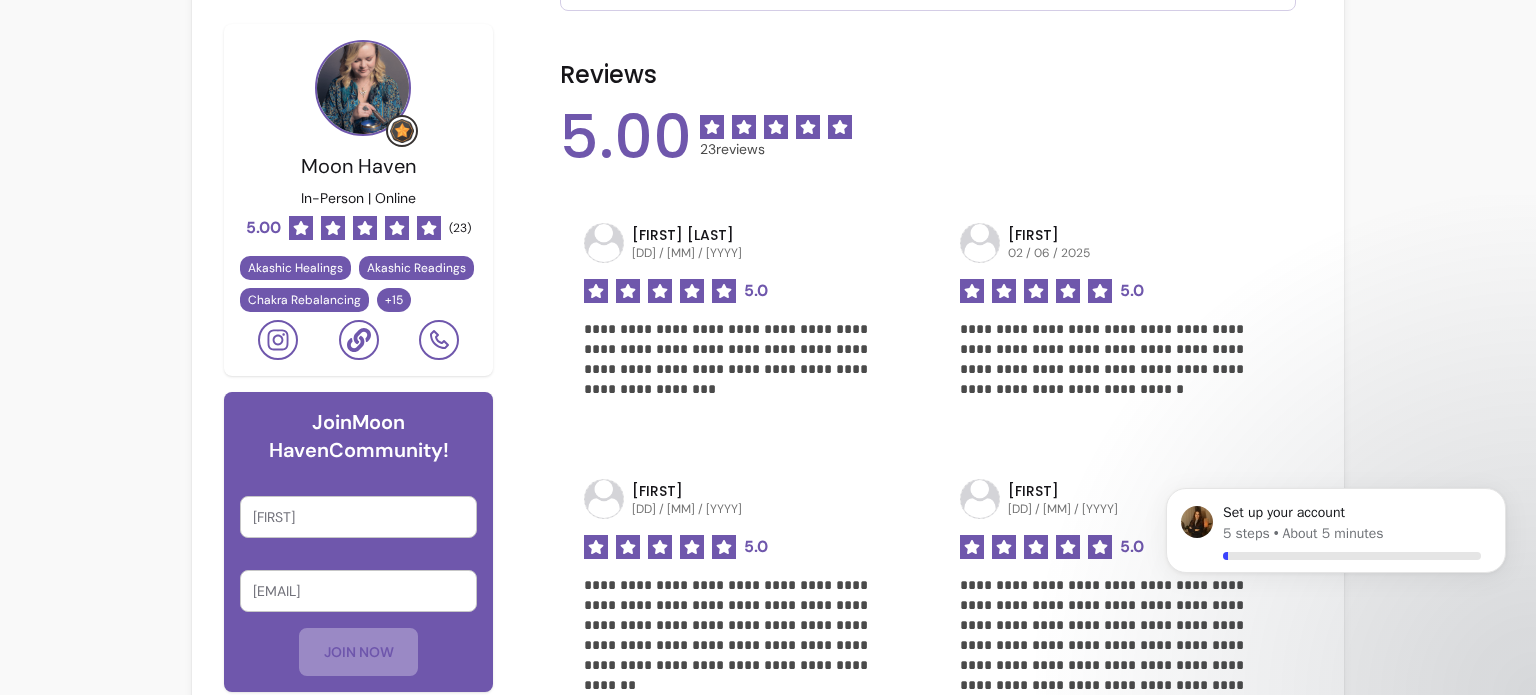 click on "**********" at bounding box center (768, -302) 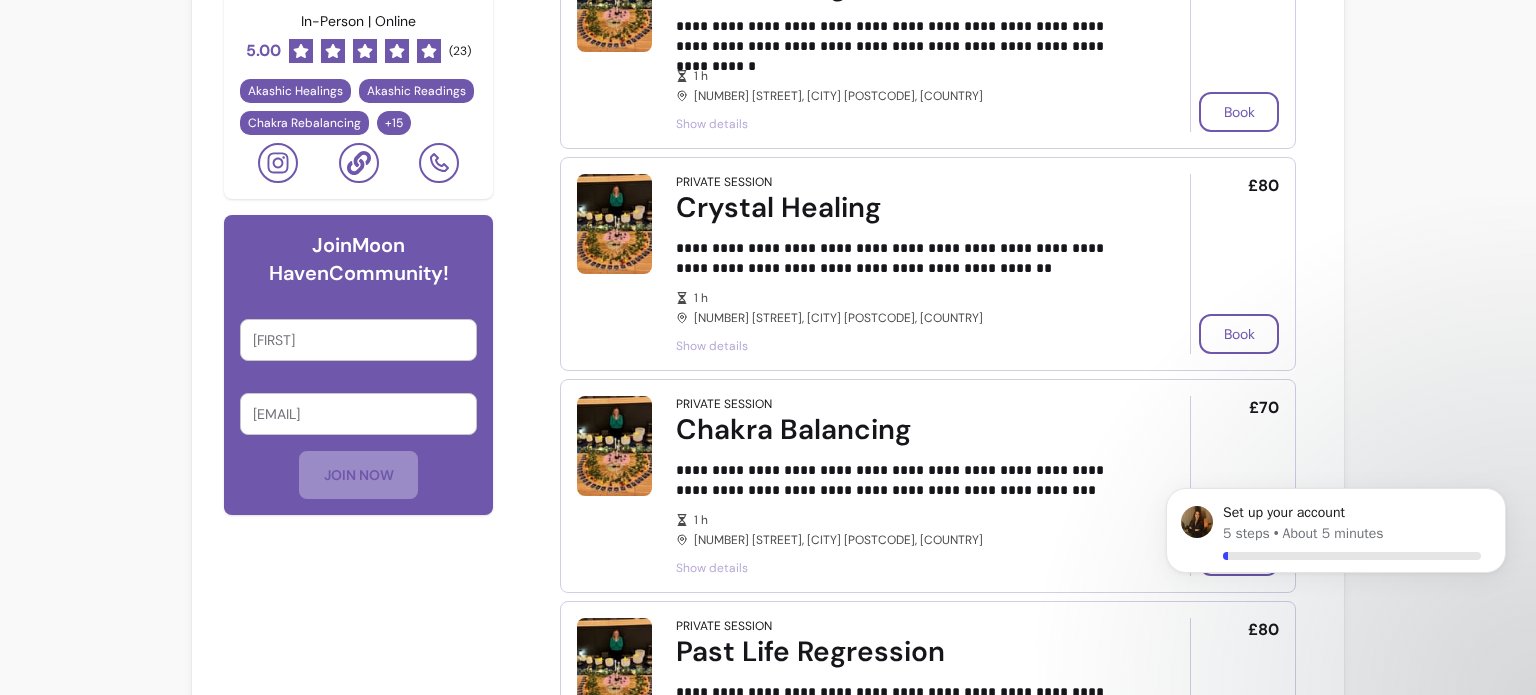 scroll, scrollTop: 0, scrollLeft: 0, axis: both 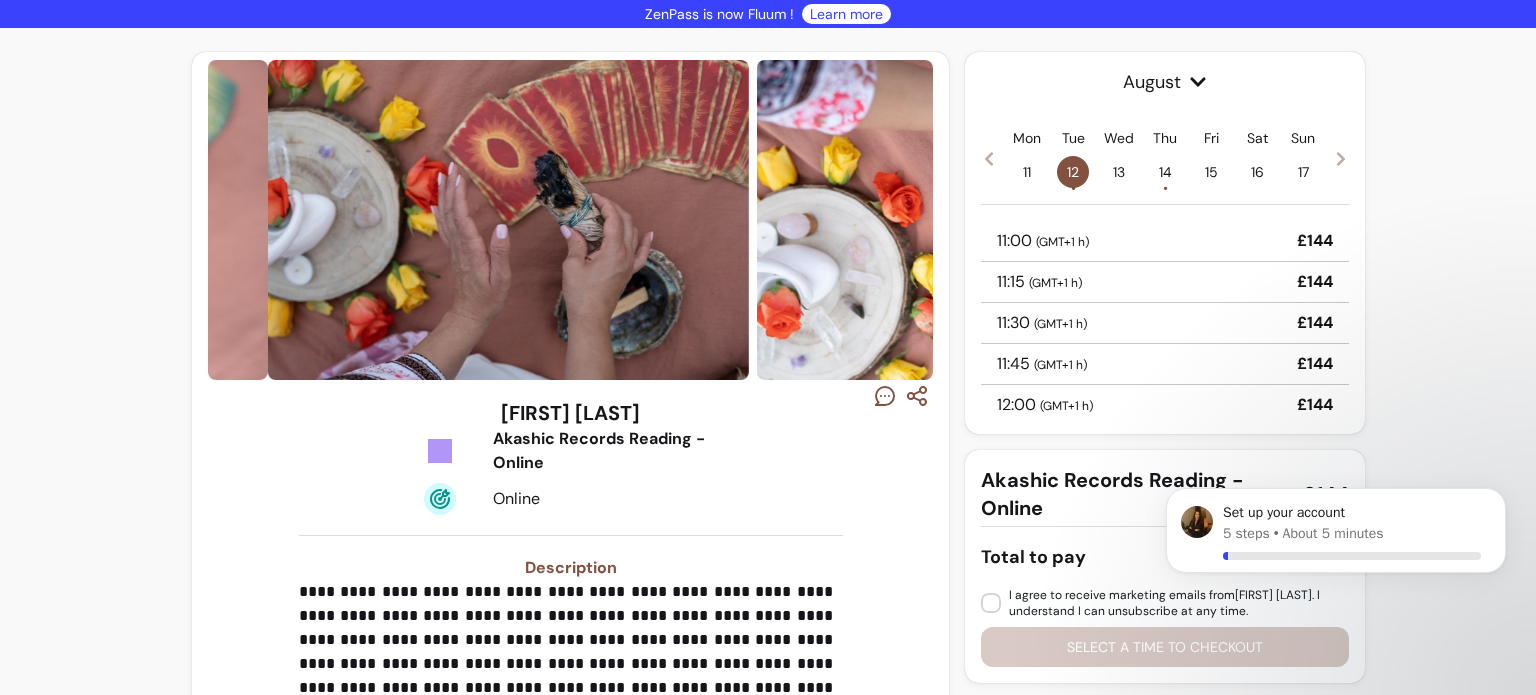 click on "11:00   ( GMT+1 h ) £144" at bounding box center (1165, 241) 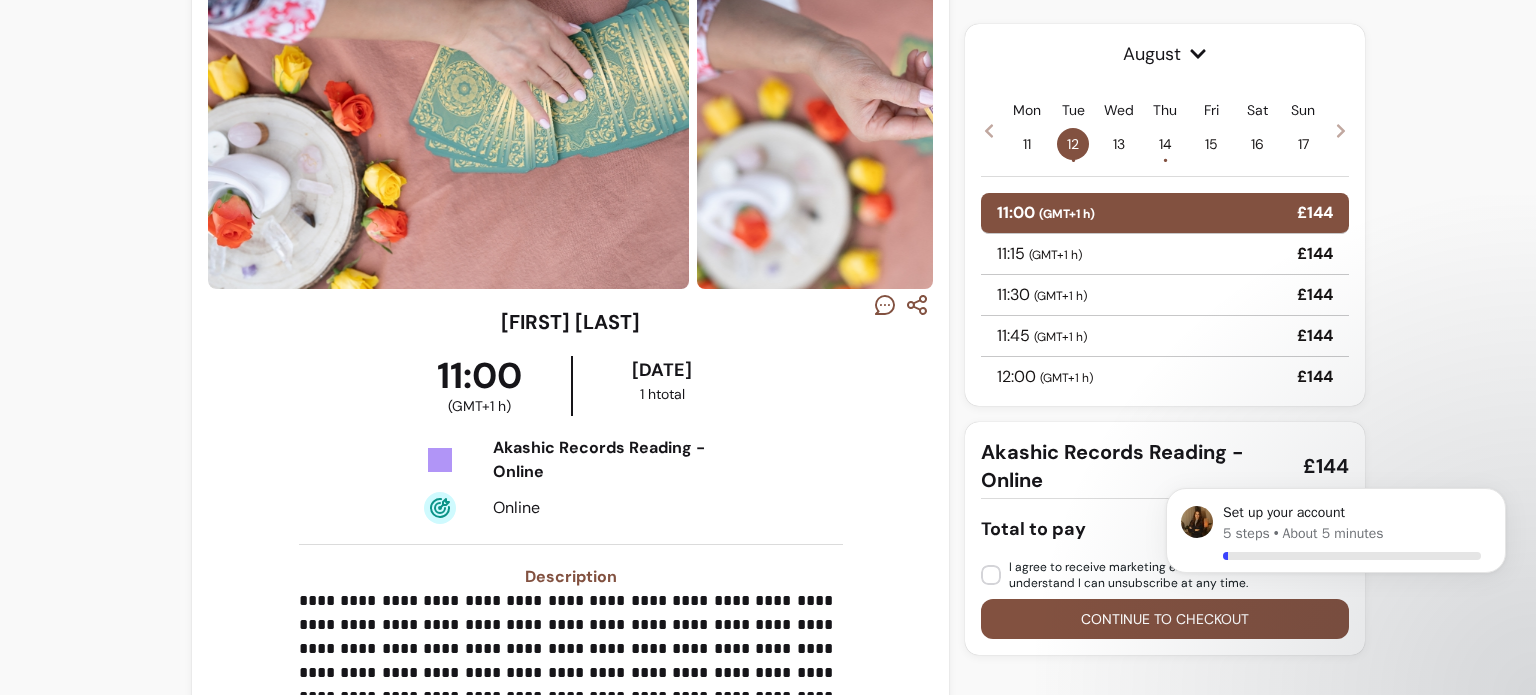 scroll, scrollTop: 0, scrollLeft: 0, axis: both 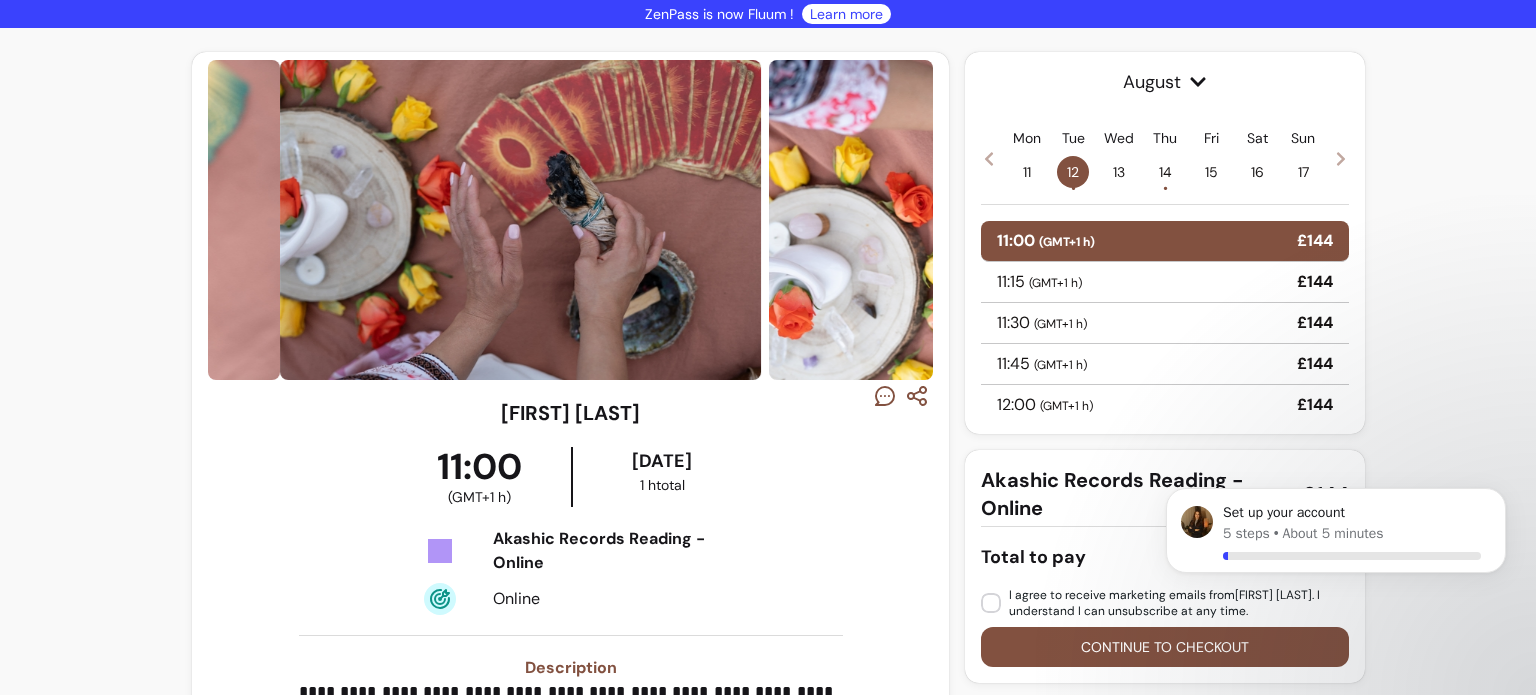 click on "**********" at bounding box center [768, 794] 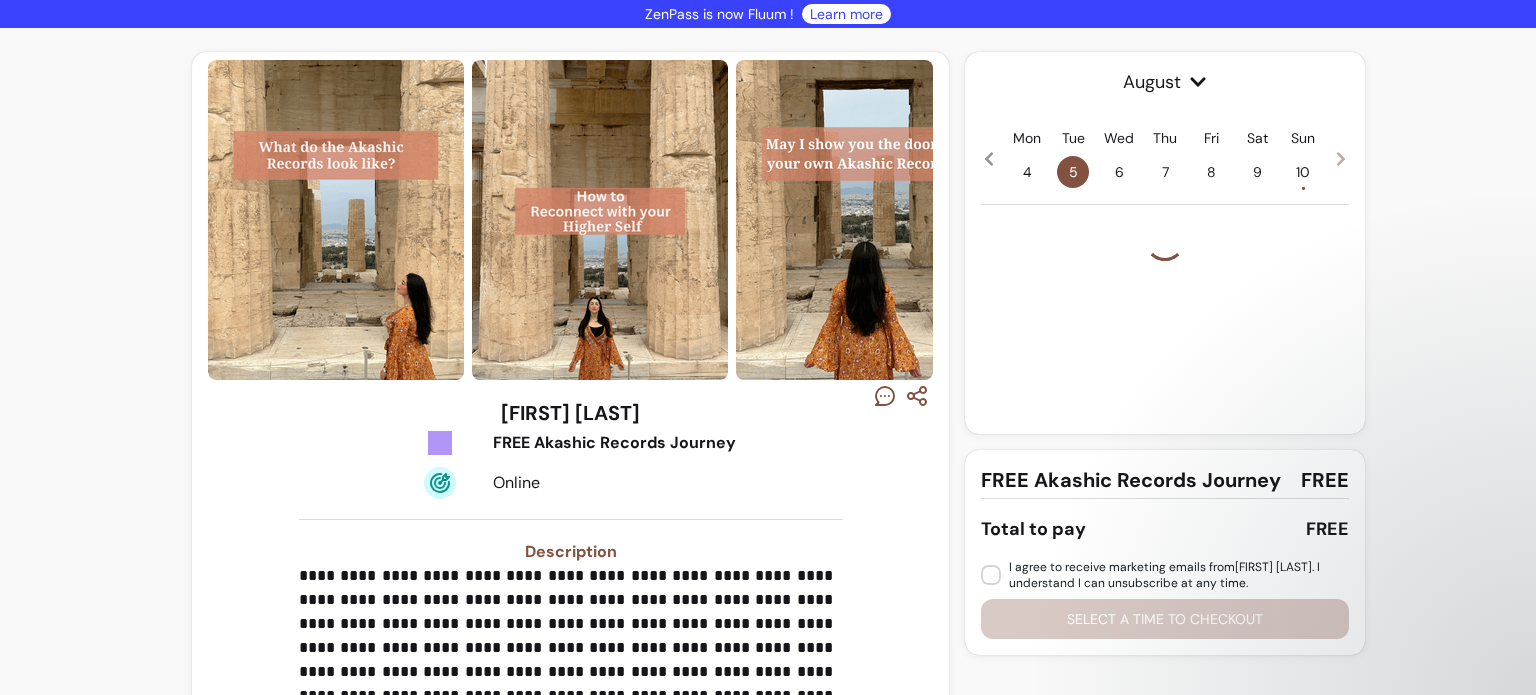 scroll, scrollTop: 0, scrollLeft: 0, axis: both 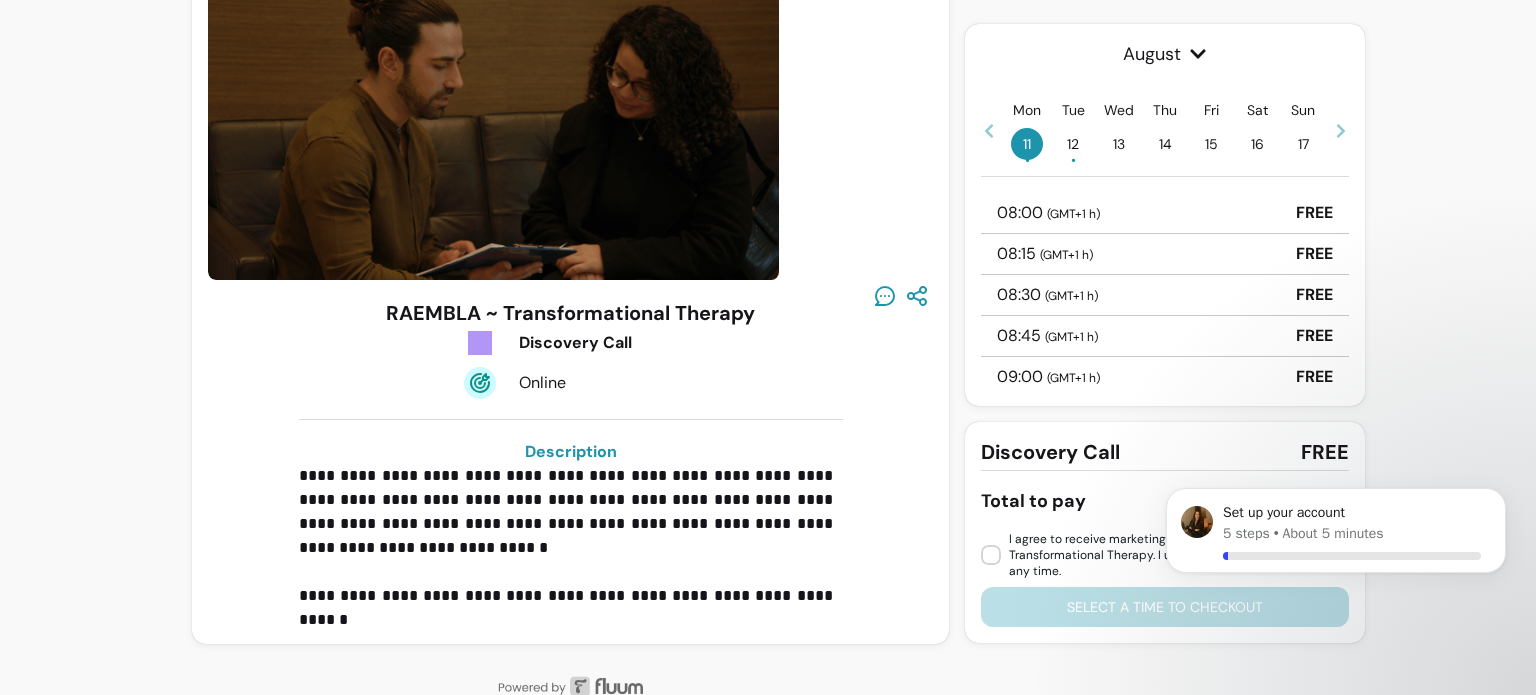 click 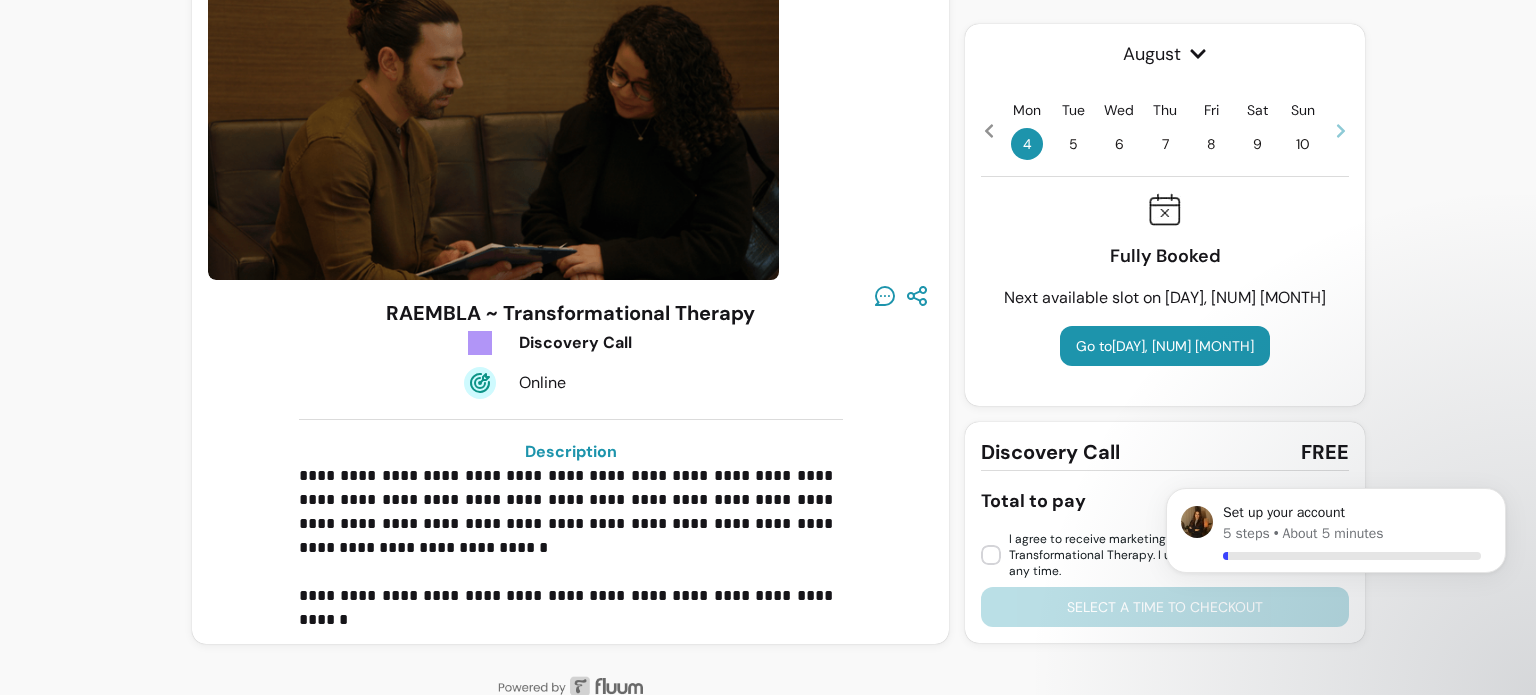 click 